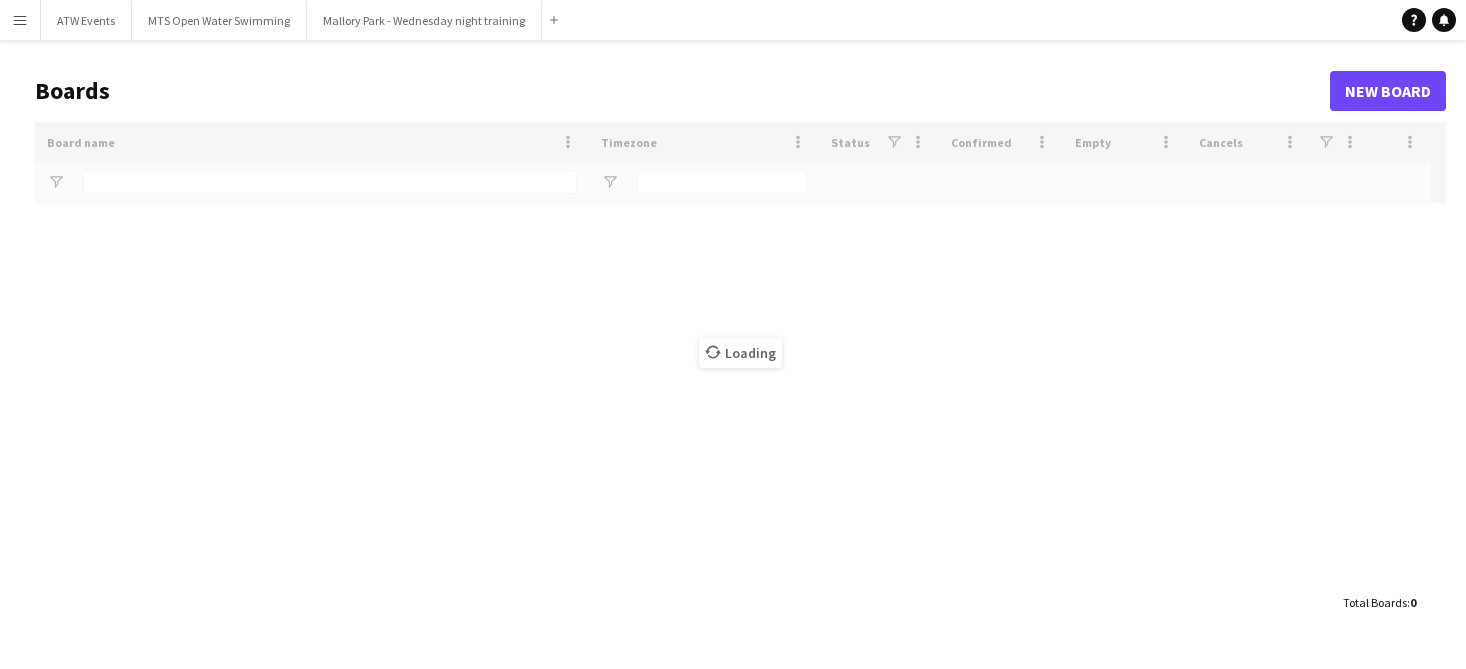 scroll, scrollTop: 0, scrollLeft: 0, axis: both 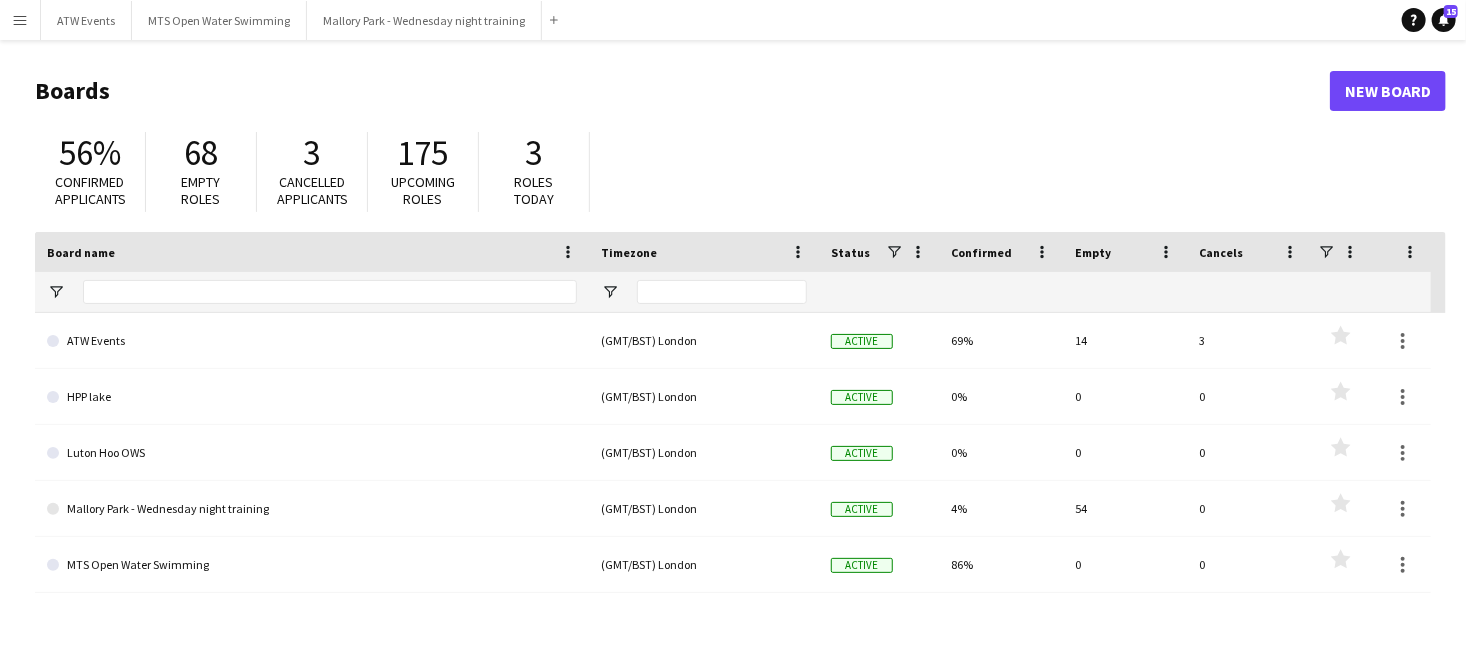 click on "Menu" at bounding box center [20, 20] 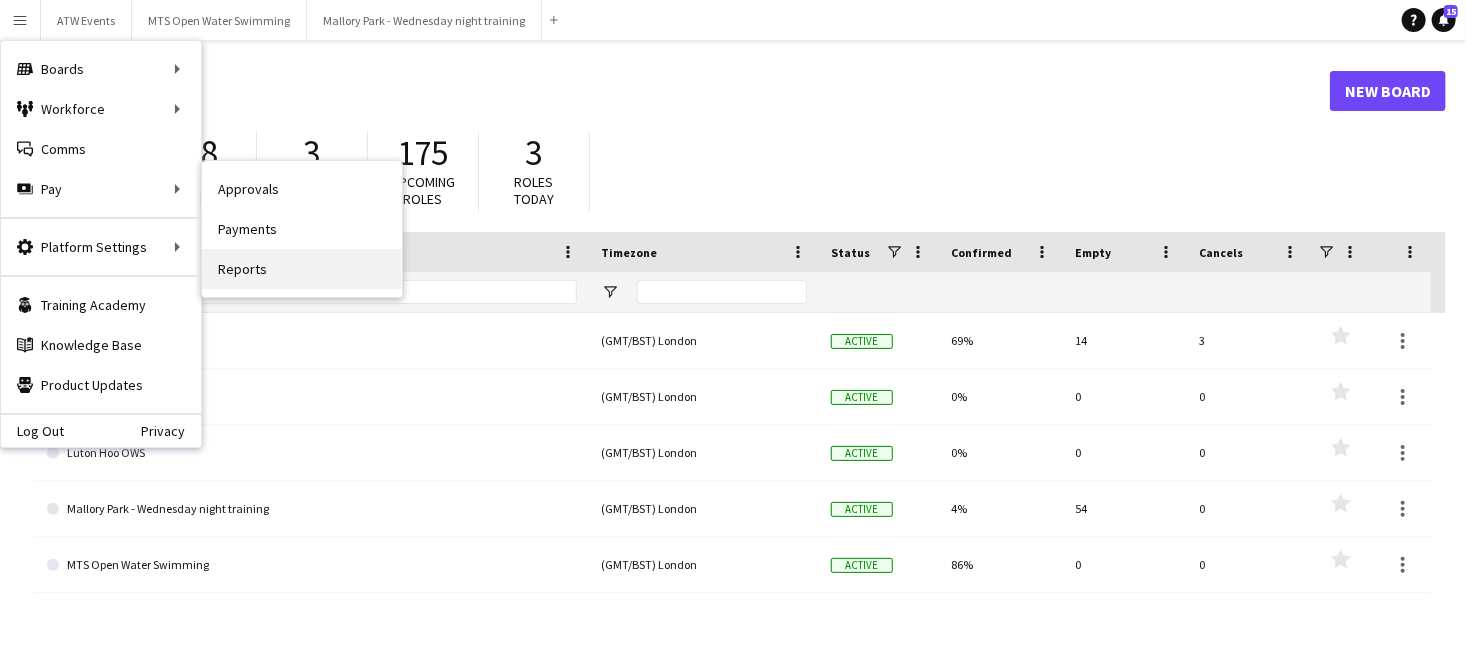 click on "Reports" at bounding box center [302, 269] 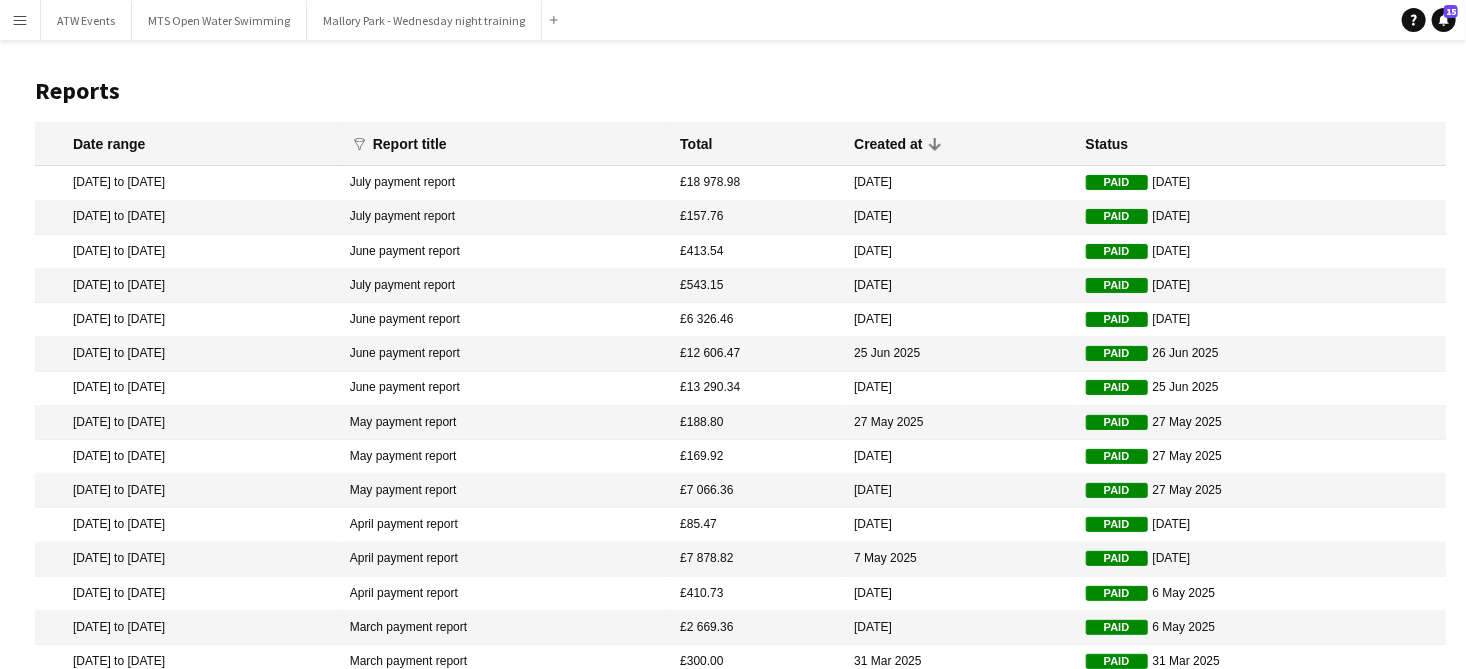 click on "[DATE] to [DATE]" at bounding box center (187, 252) 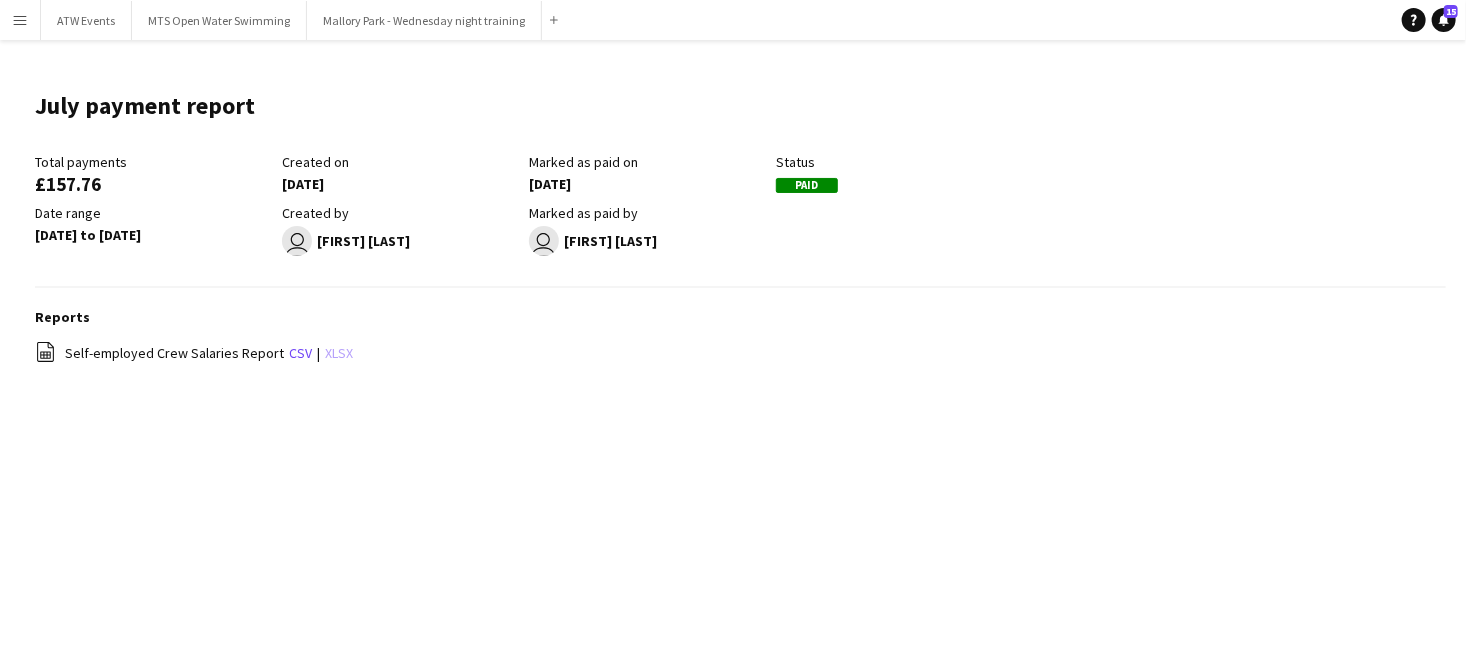 click on "xlsx" 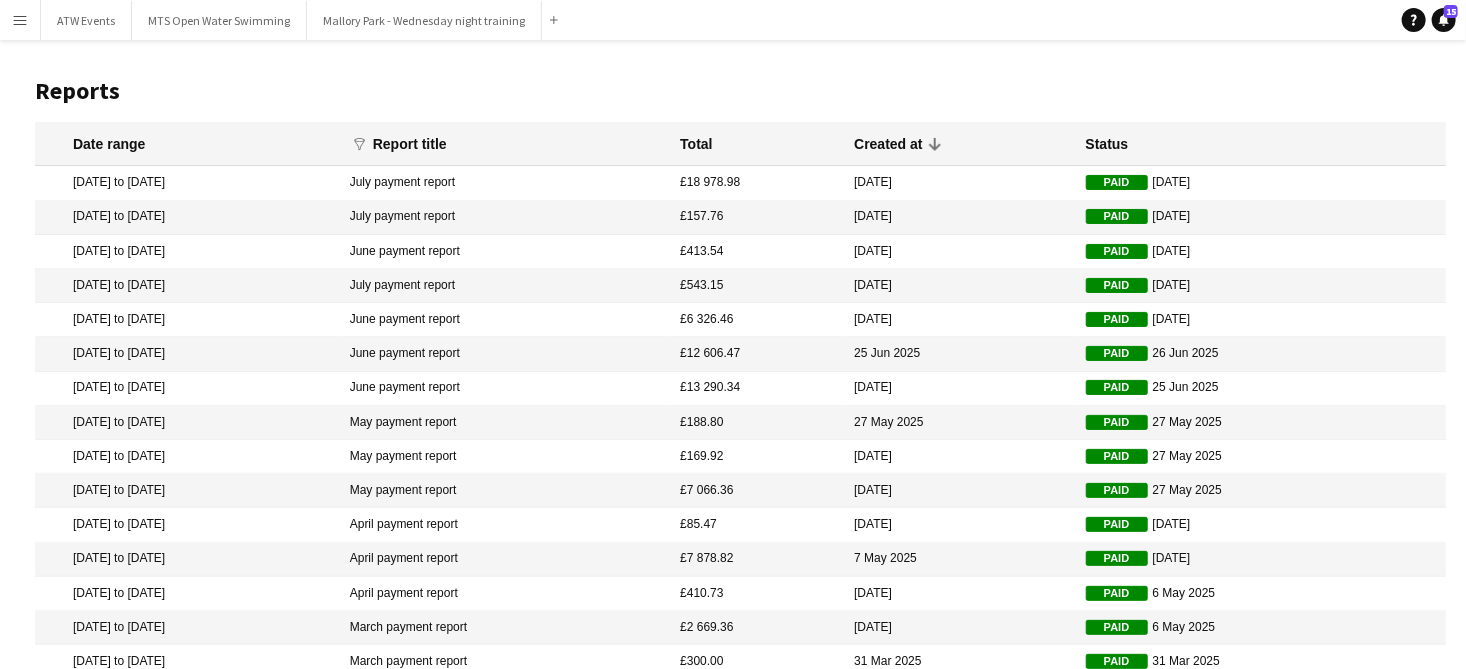 click on "[DATE] to [DATE]" at bounding box center (187, 354) 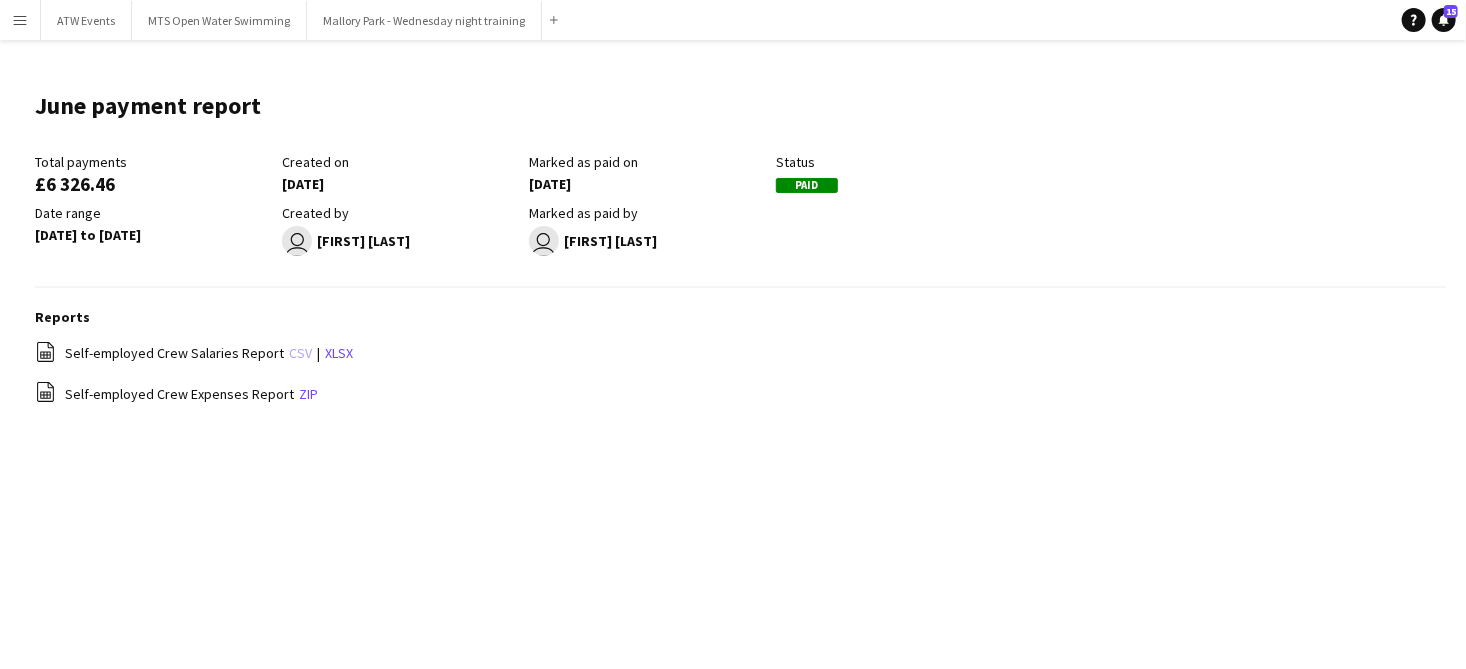 click on "csv" 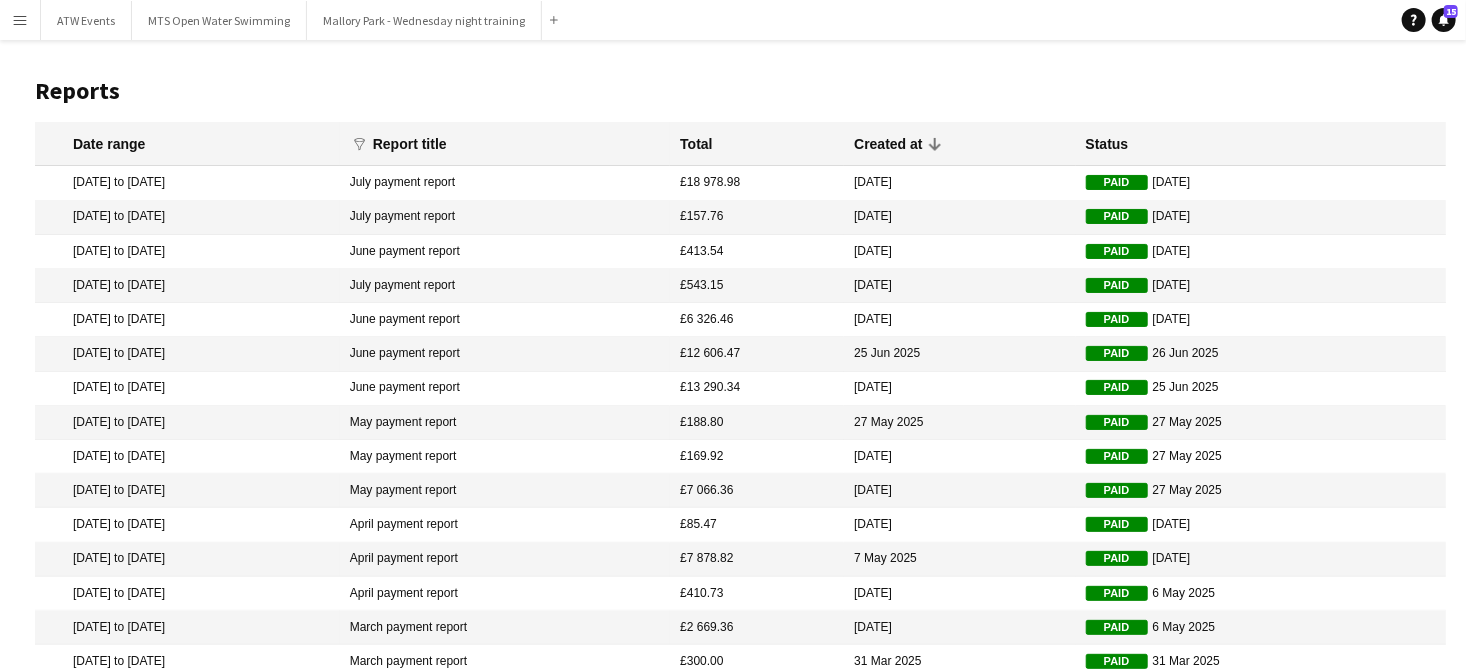 click on "[DATE] to [DATE]" at bounding box center (187, 320) 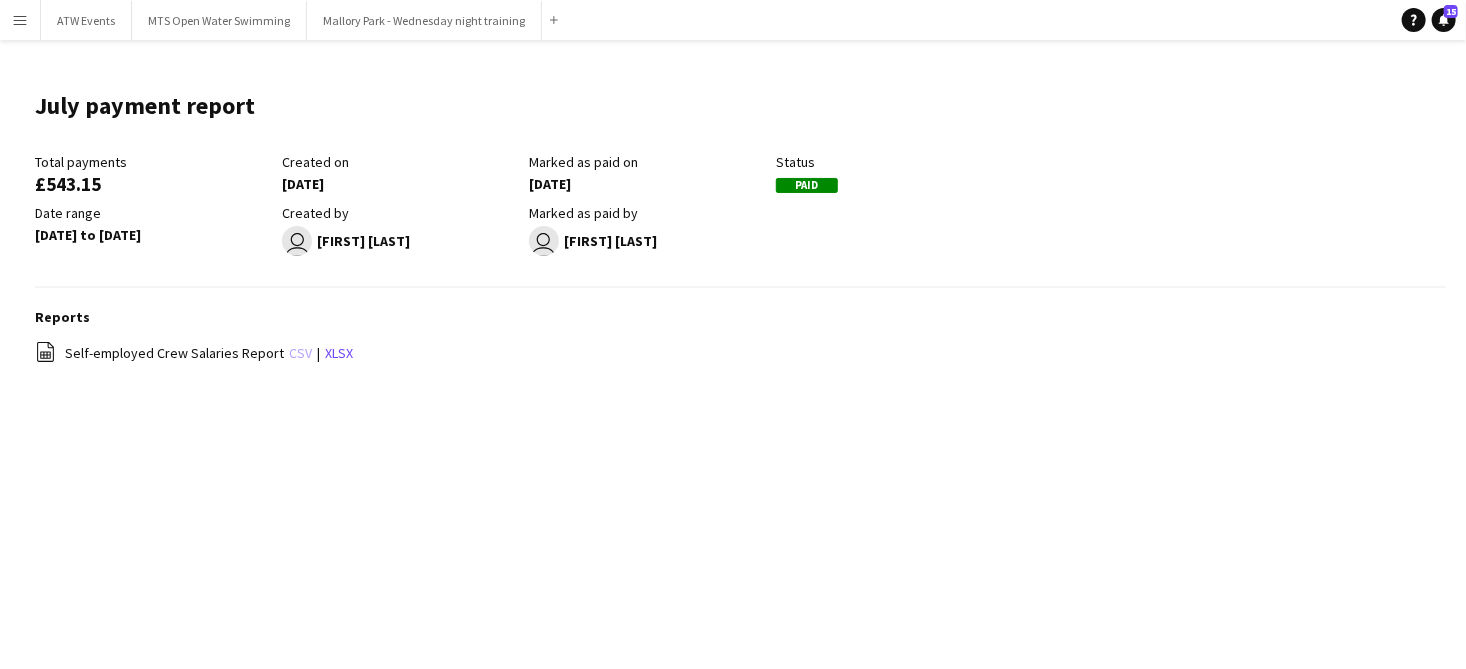 click on "csv" 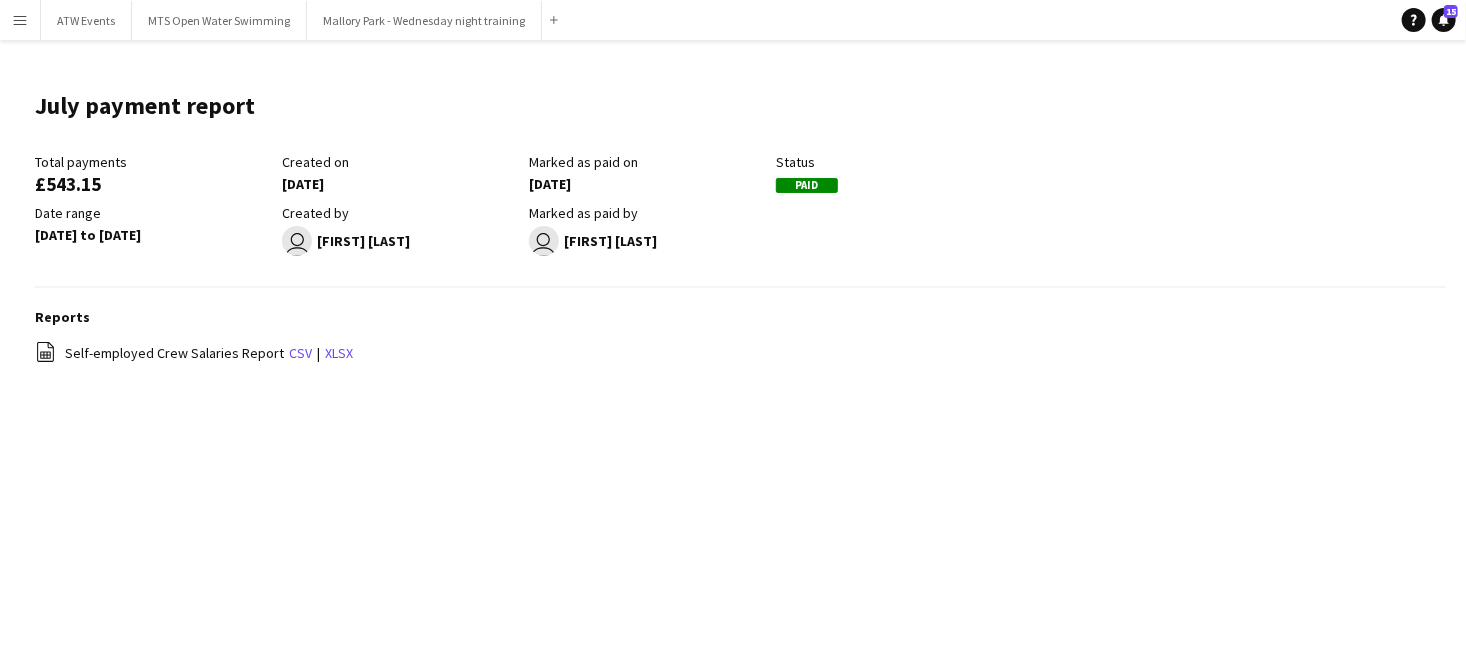 click on "Menu" at bounding box center (20, 20) 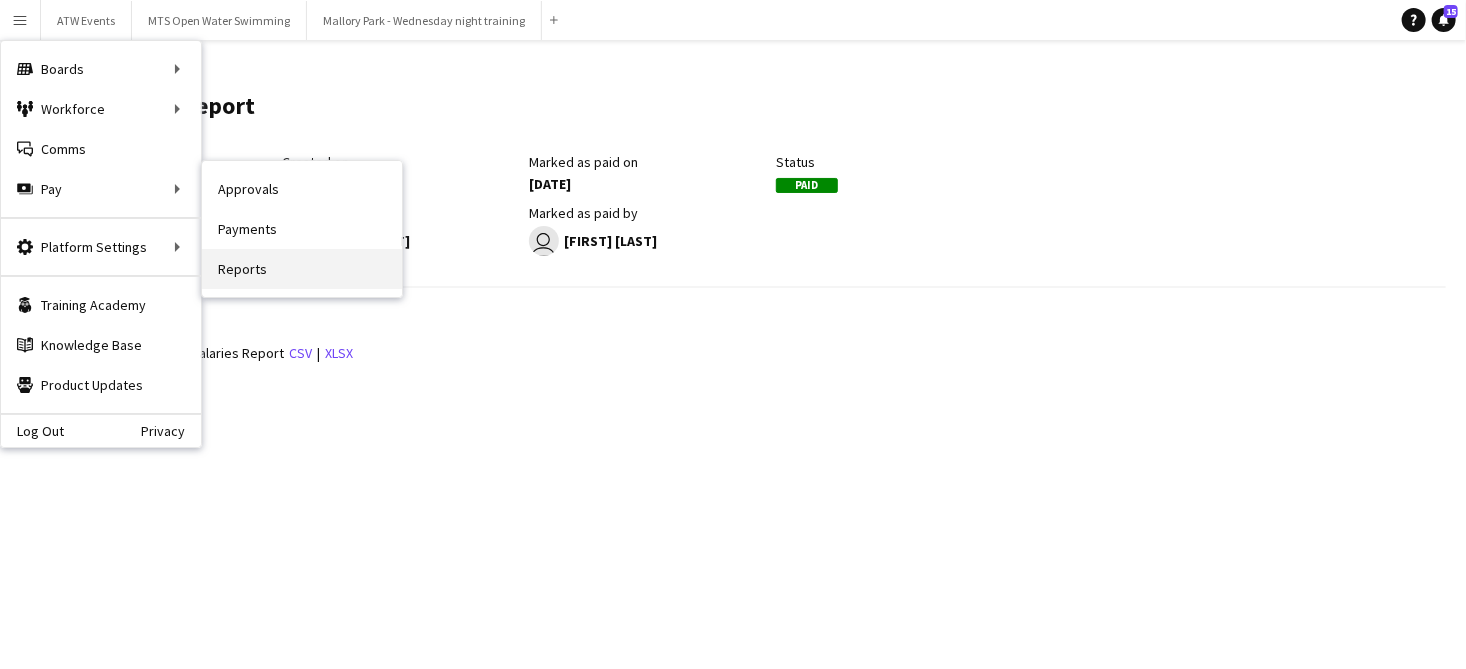 click on "Reports" at bounding box center (302, 269) 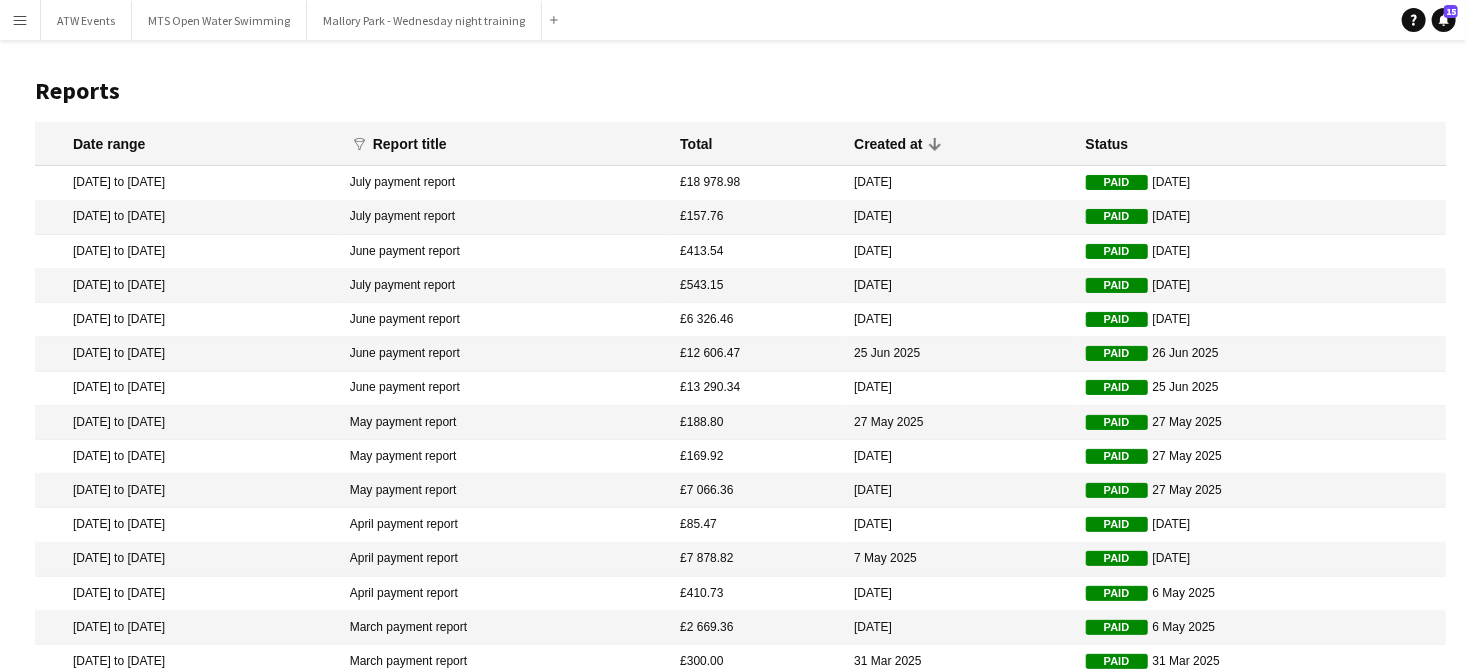 click on "[DATE] to [DATE]" at bounding box center (187, 286) 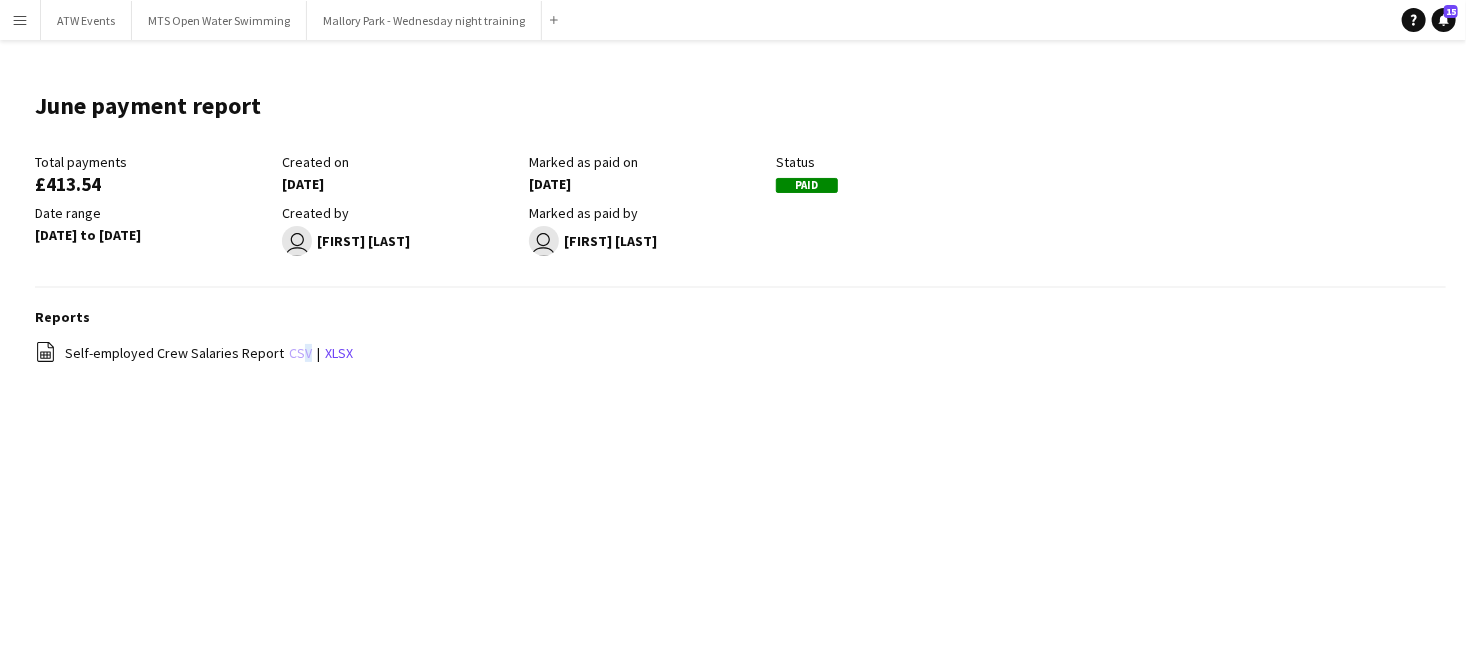 click on "csv" 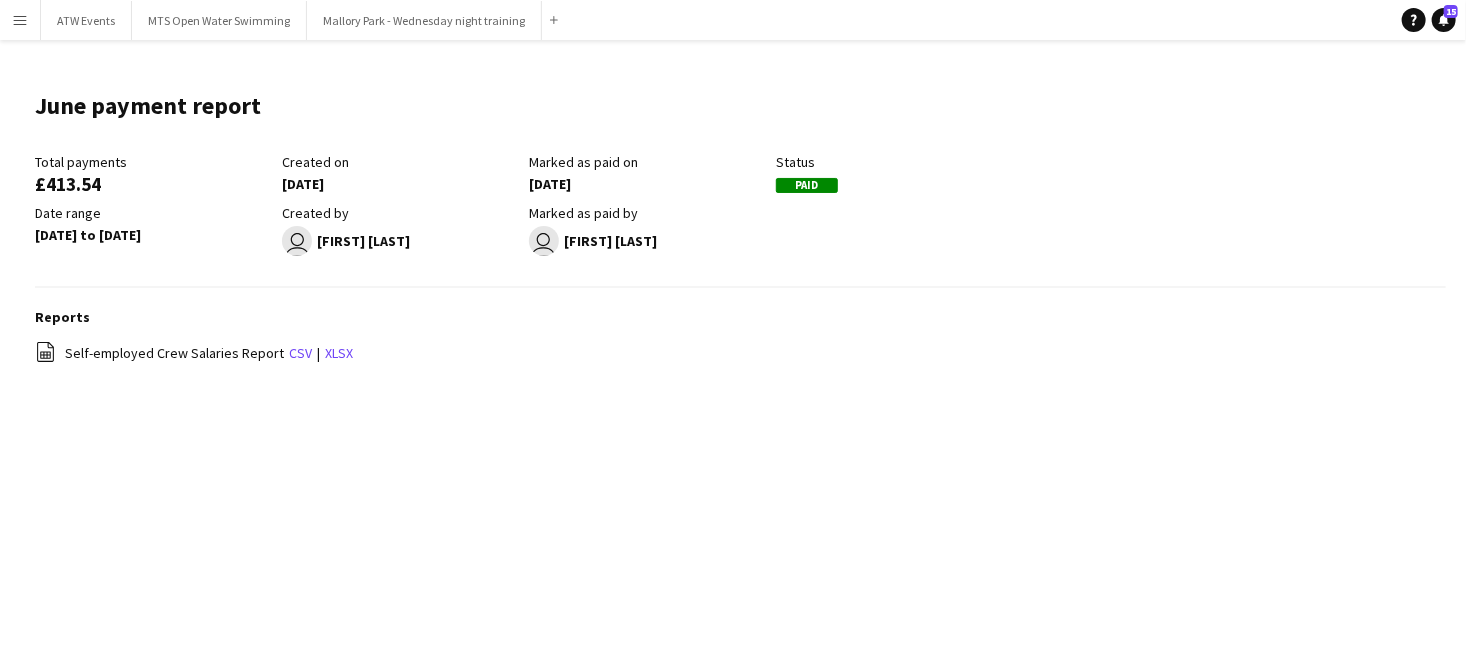 click on "Menu" at bounding box center (20, 20) 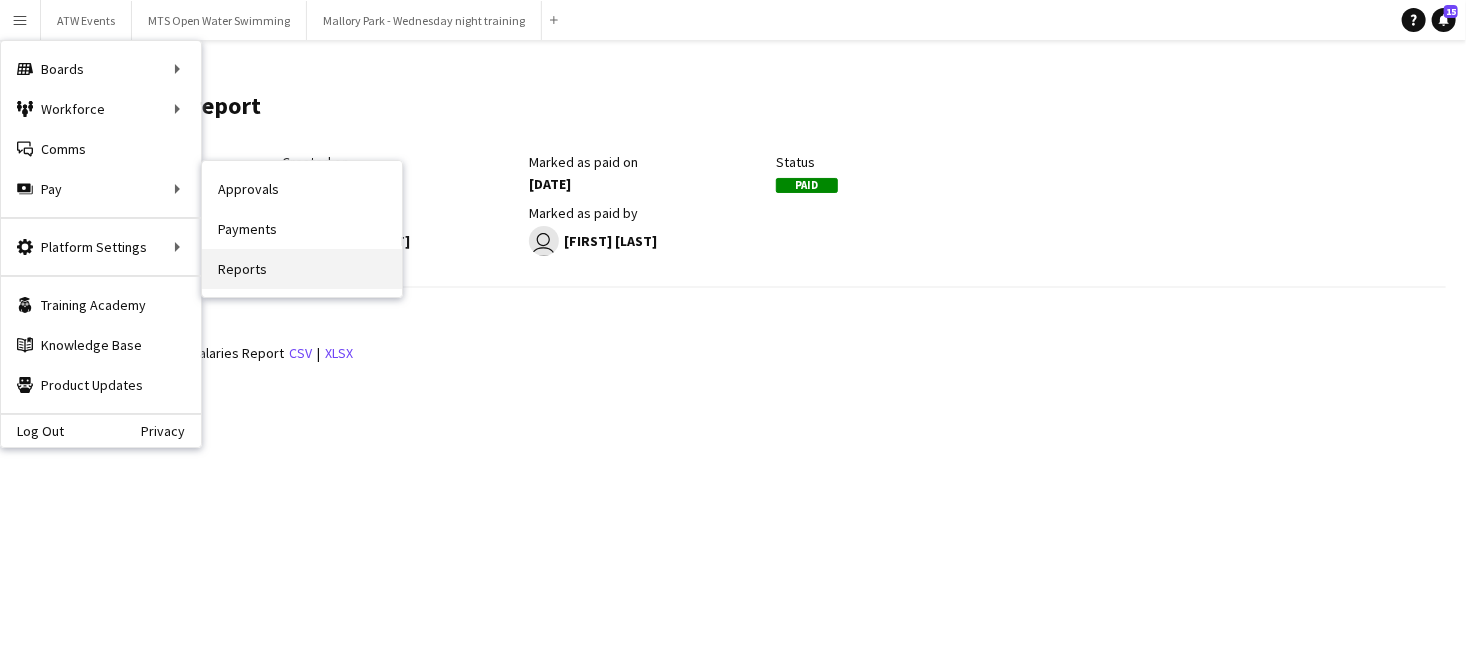 click on "Reports" at bounding box center [302, 269] 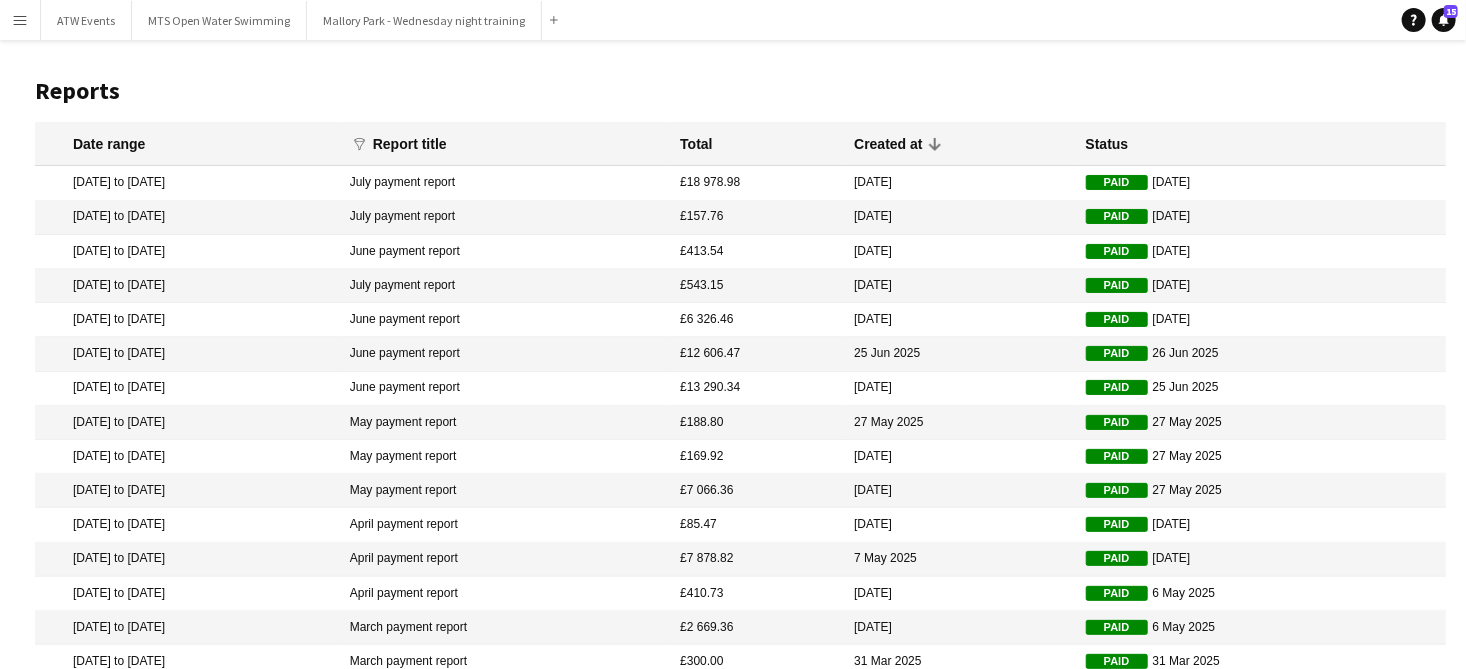 click on "[DATE] to [DATE]" at bounding box center [187, 218] 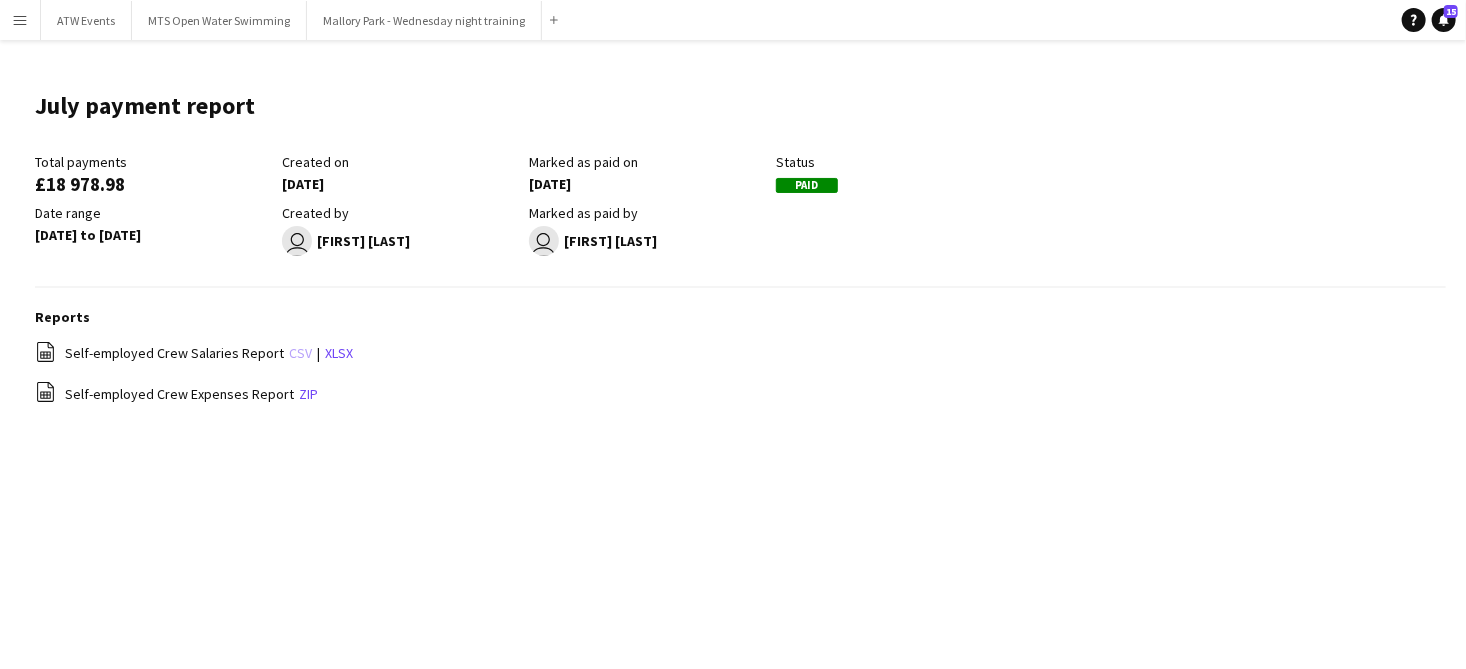 click on "csv" 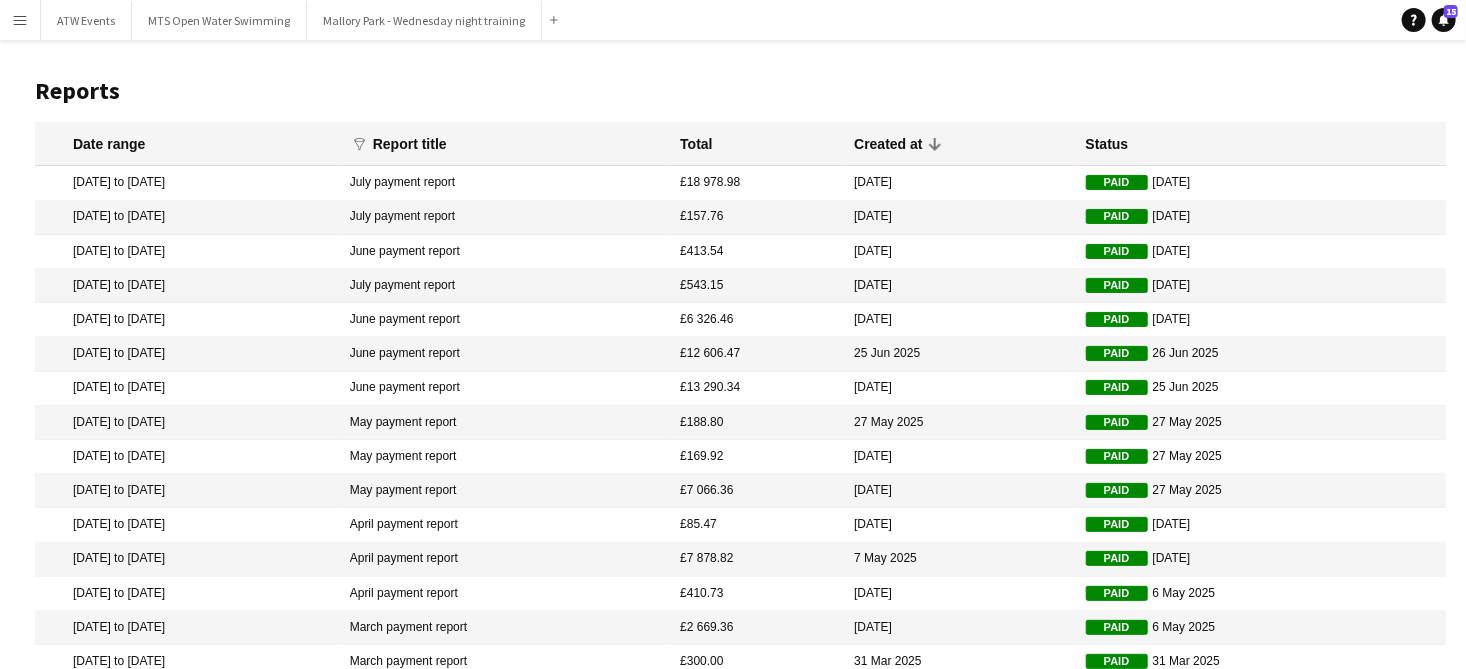 click on "Menu" at bounding box center [20, 20] 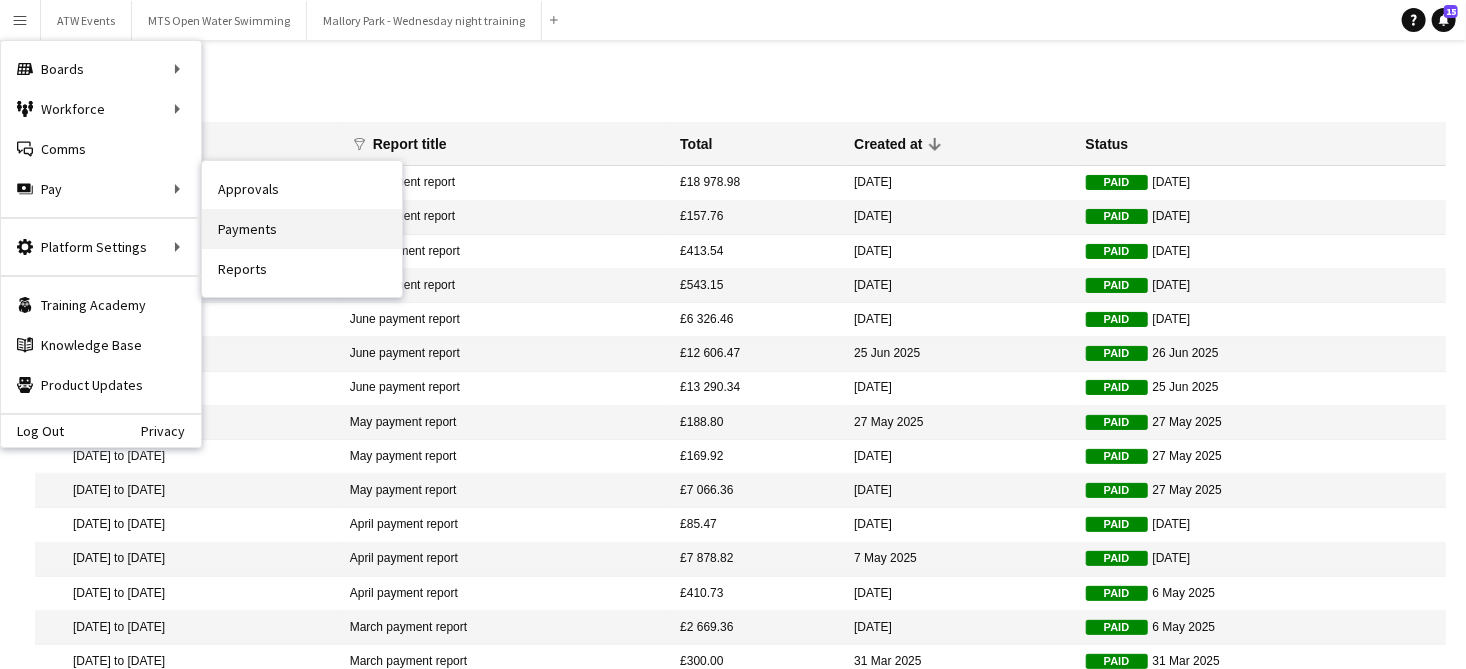 click on "Payments" at bounding box center (302, 229) 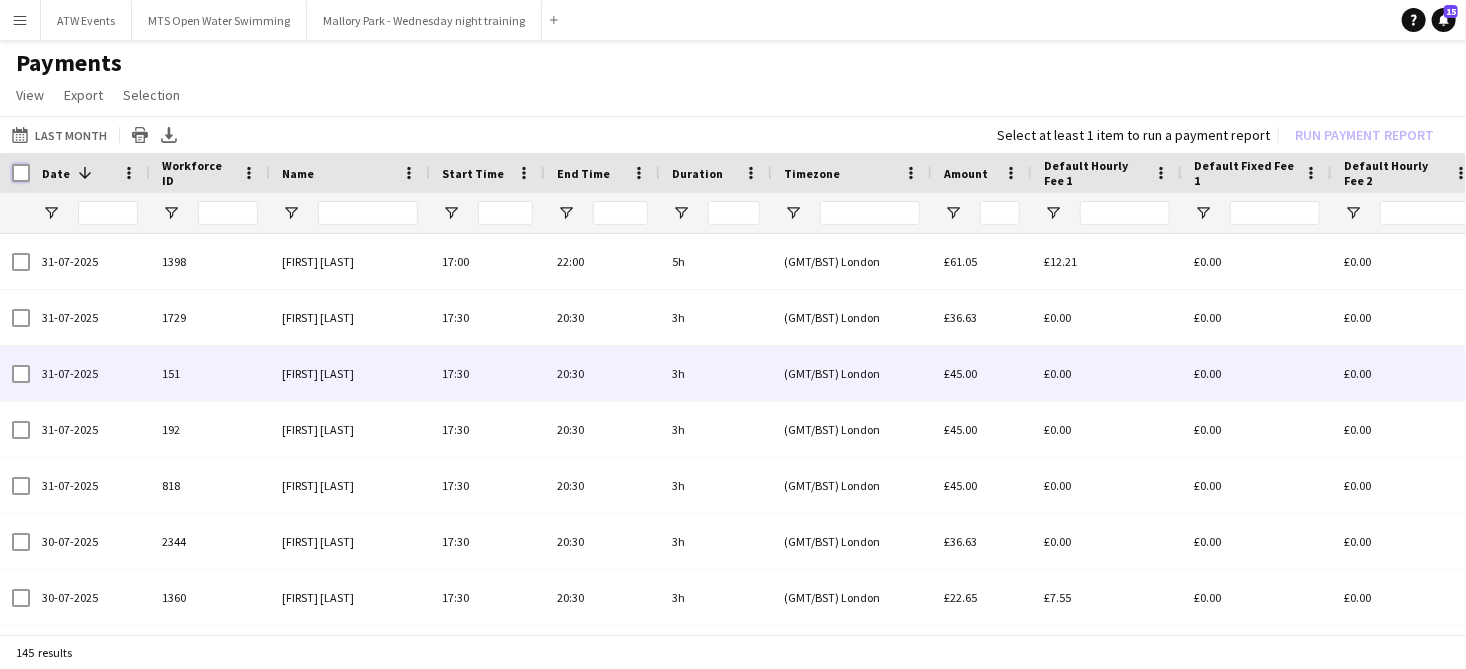scroll, scrollTop: 148, scrollLeft: 0, axis: vertical 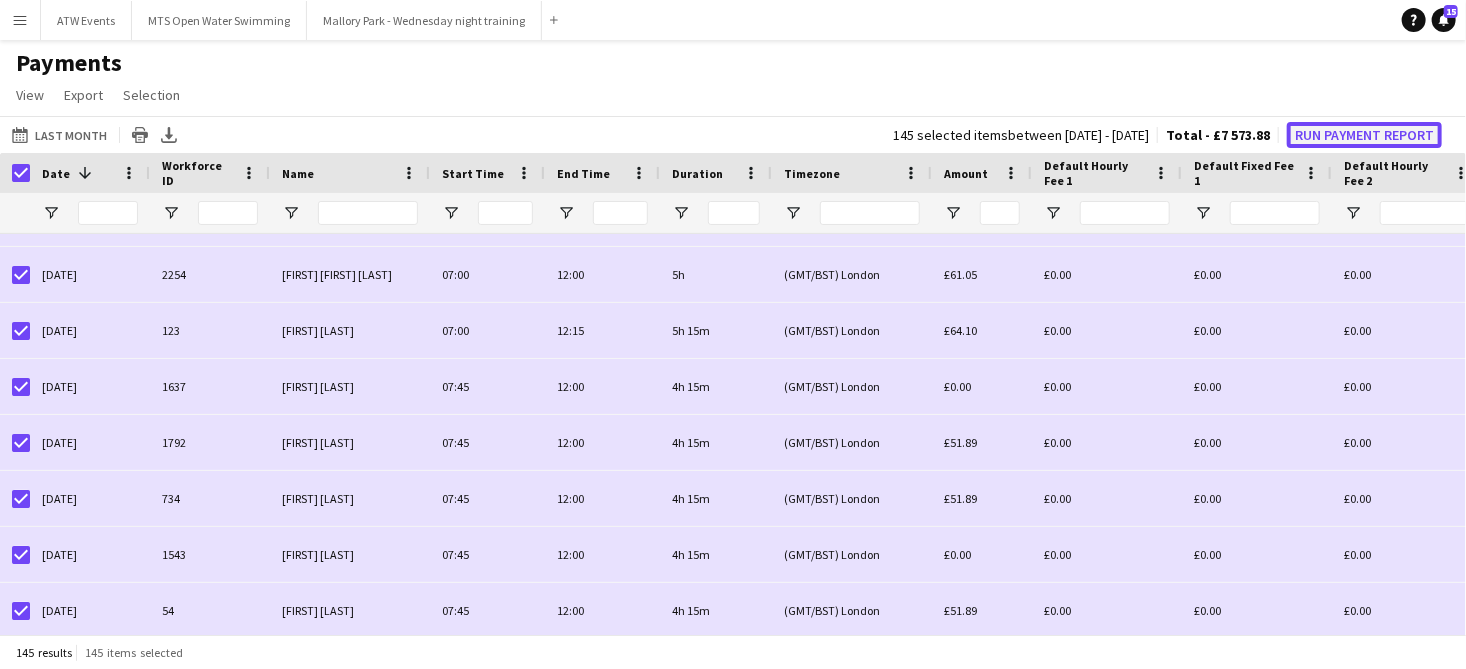 click on "Run Payment Report" 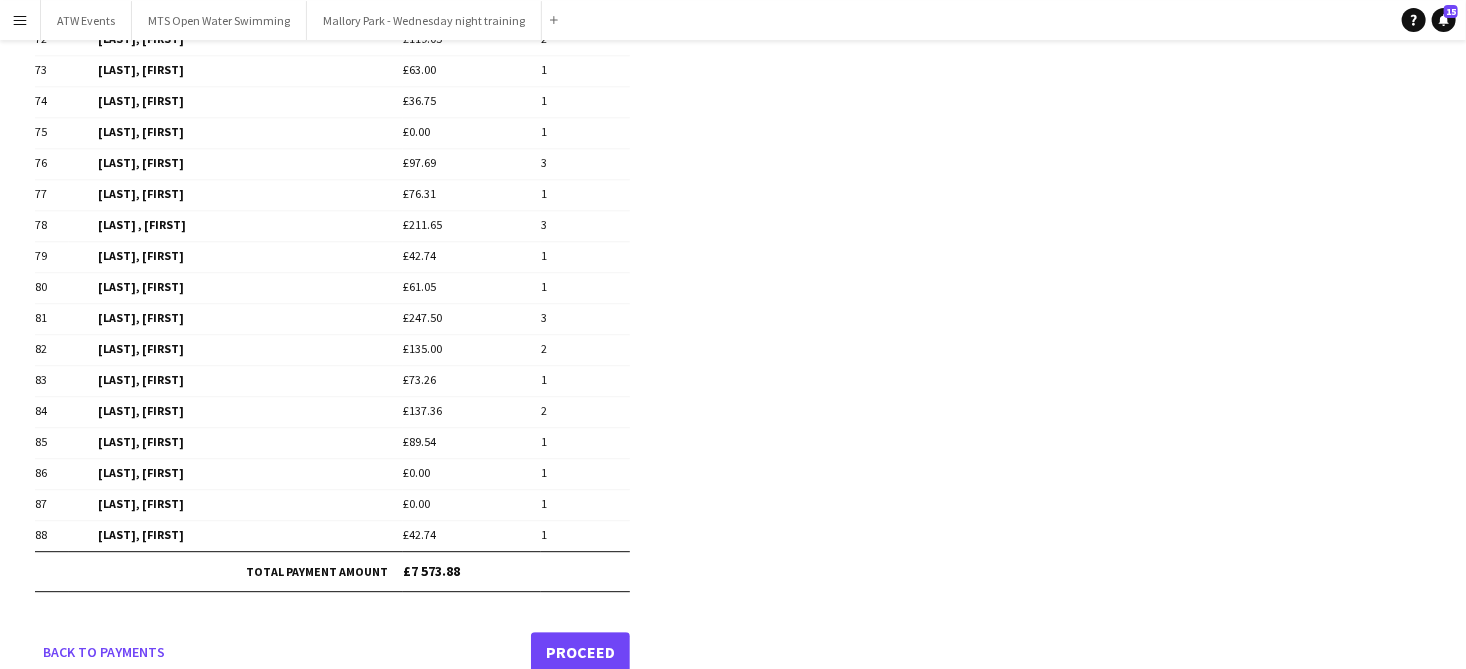 scroll, scrollTop: 2456, scrollLeft: 0, axis: vertical 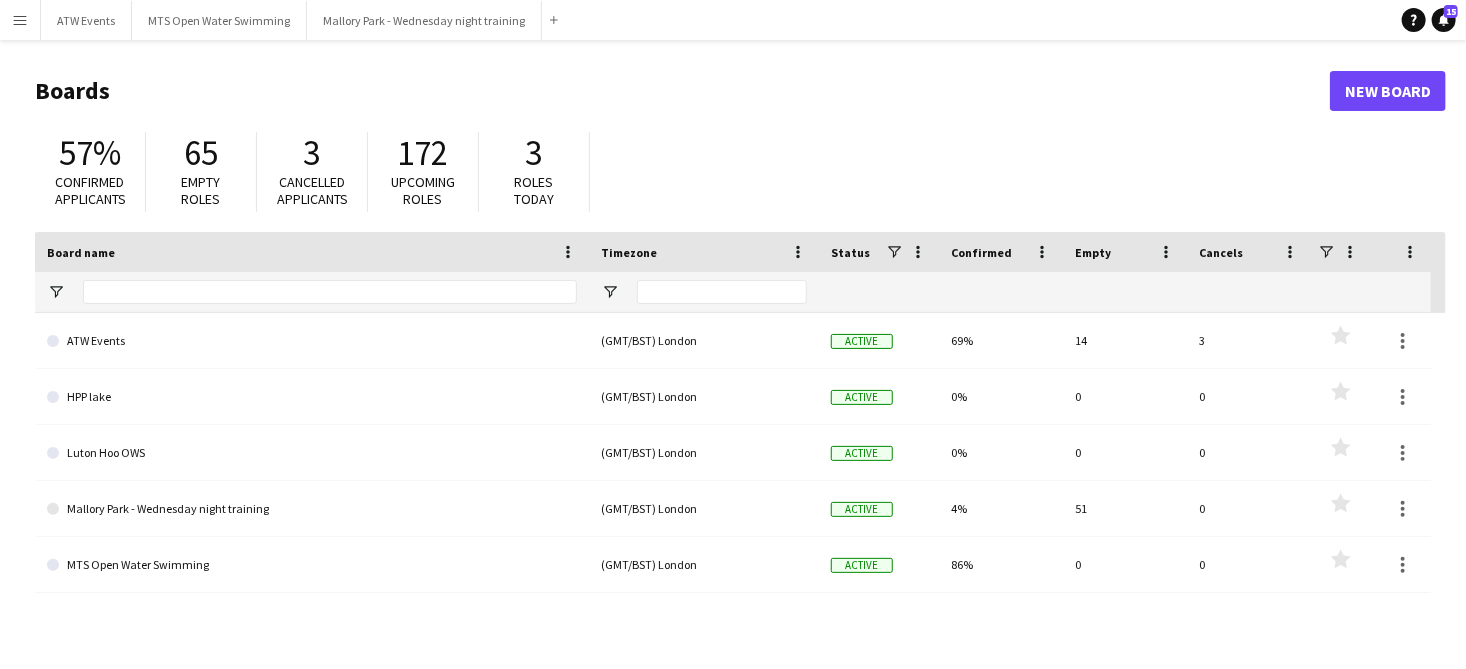 click on "Menu" at bounding box center [20, 20] 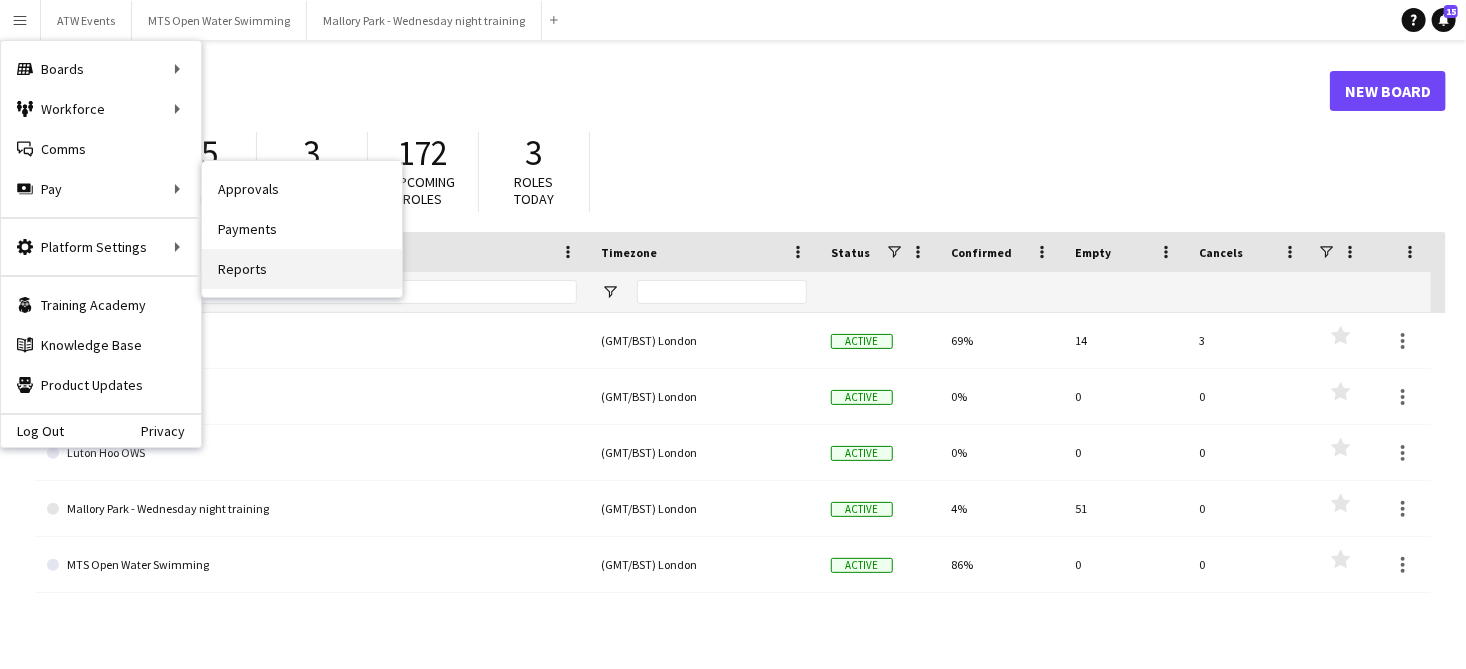 click on "Reports" at bounding box center (302, 269) 